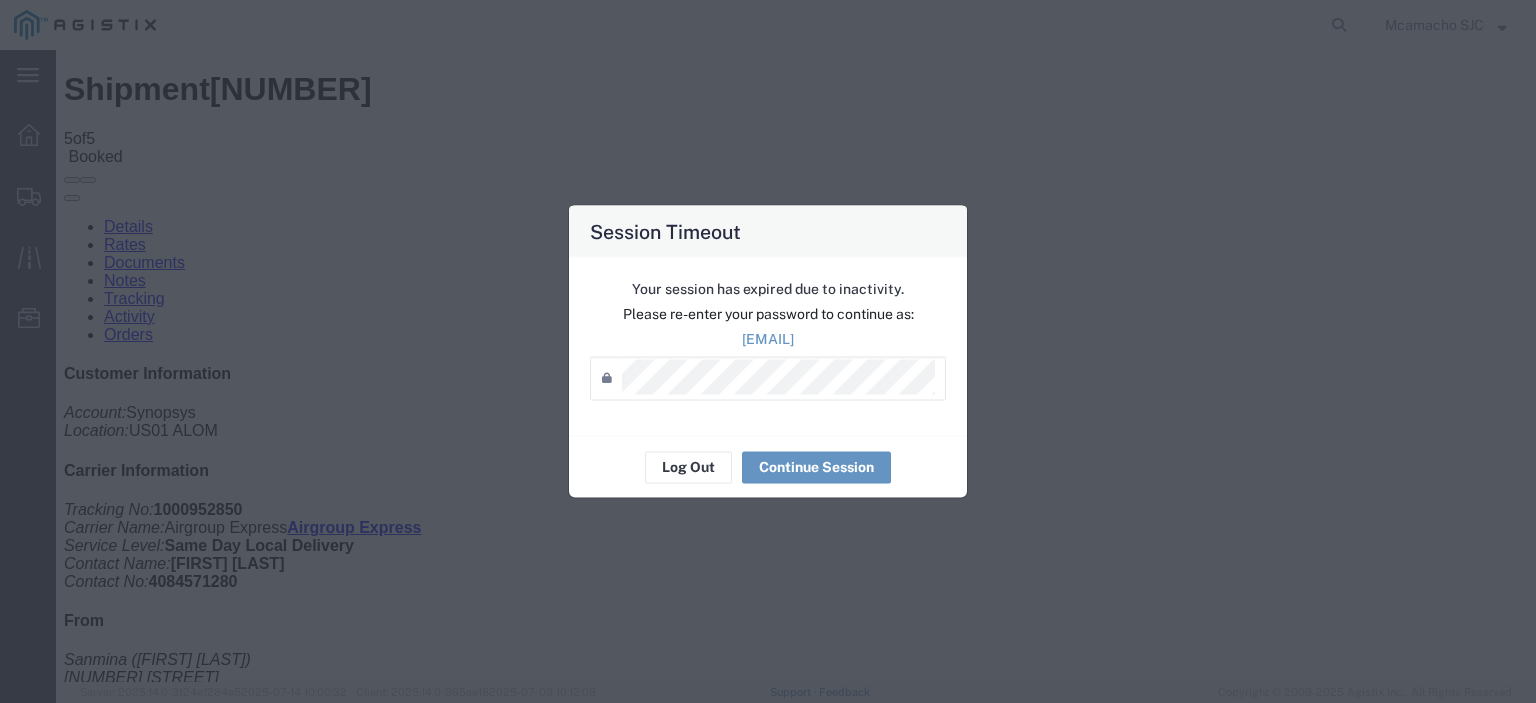 scroll, scrollTop: 0, scrollLeft: 0, axis: both 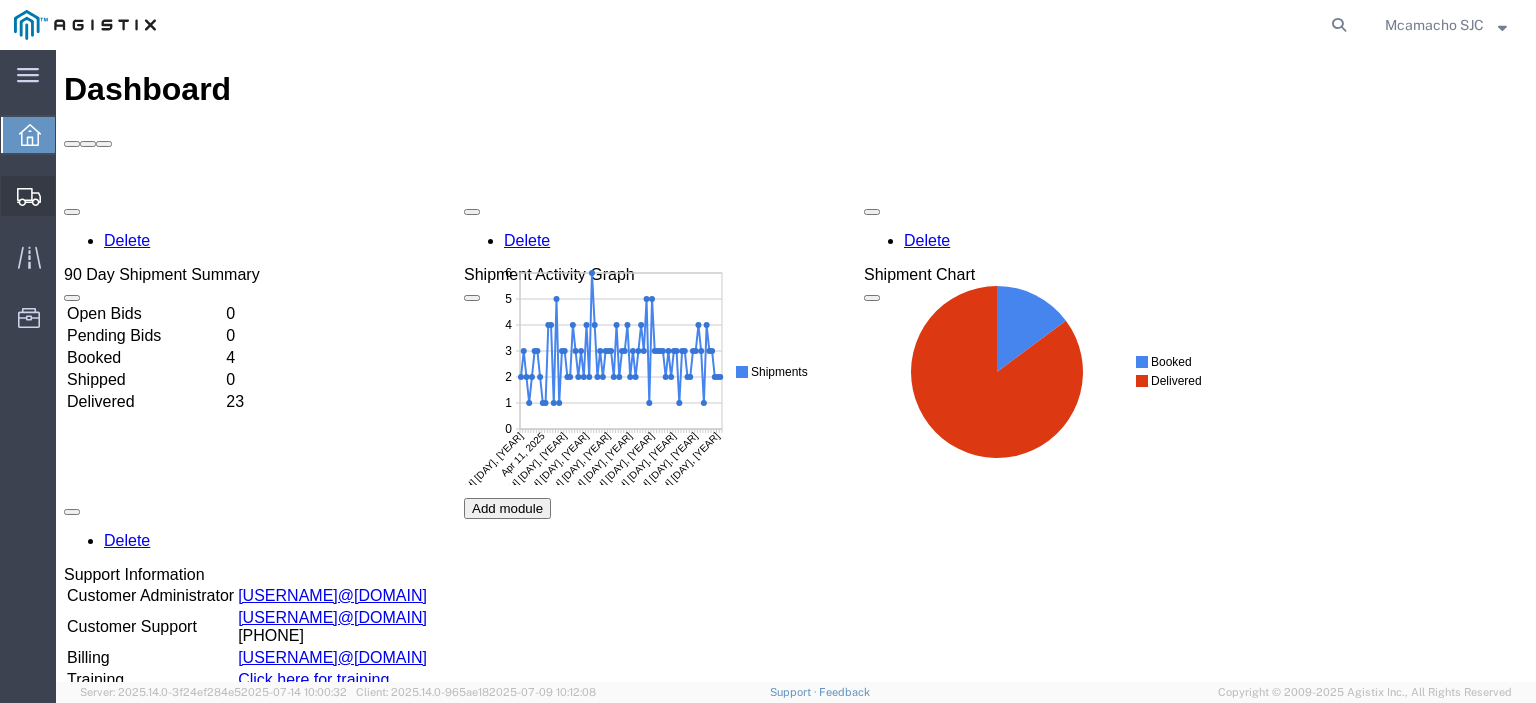 click on "Shipments" 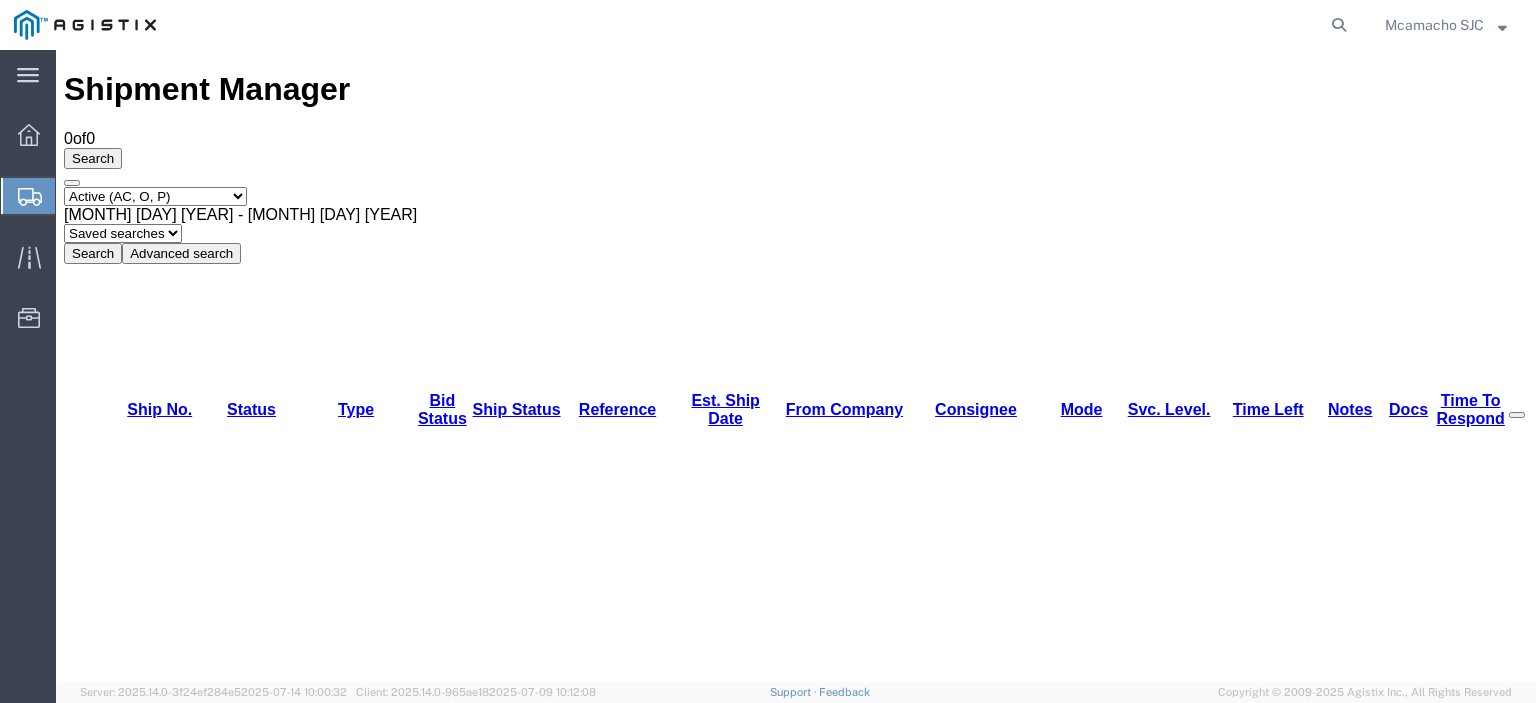 click on "Select status
Active (AC, O, P) All Approved Awaiting Confirmation (AC) Booked Canceled Closed Delivered Denied Expired Ignored Lost On Hold Open (O) Partial Delivery Pending (P) Shipped Withdrawn" at bounding box center [155, 196] 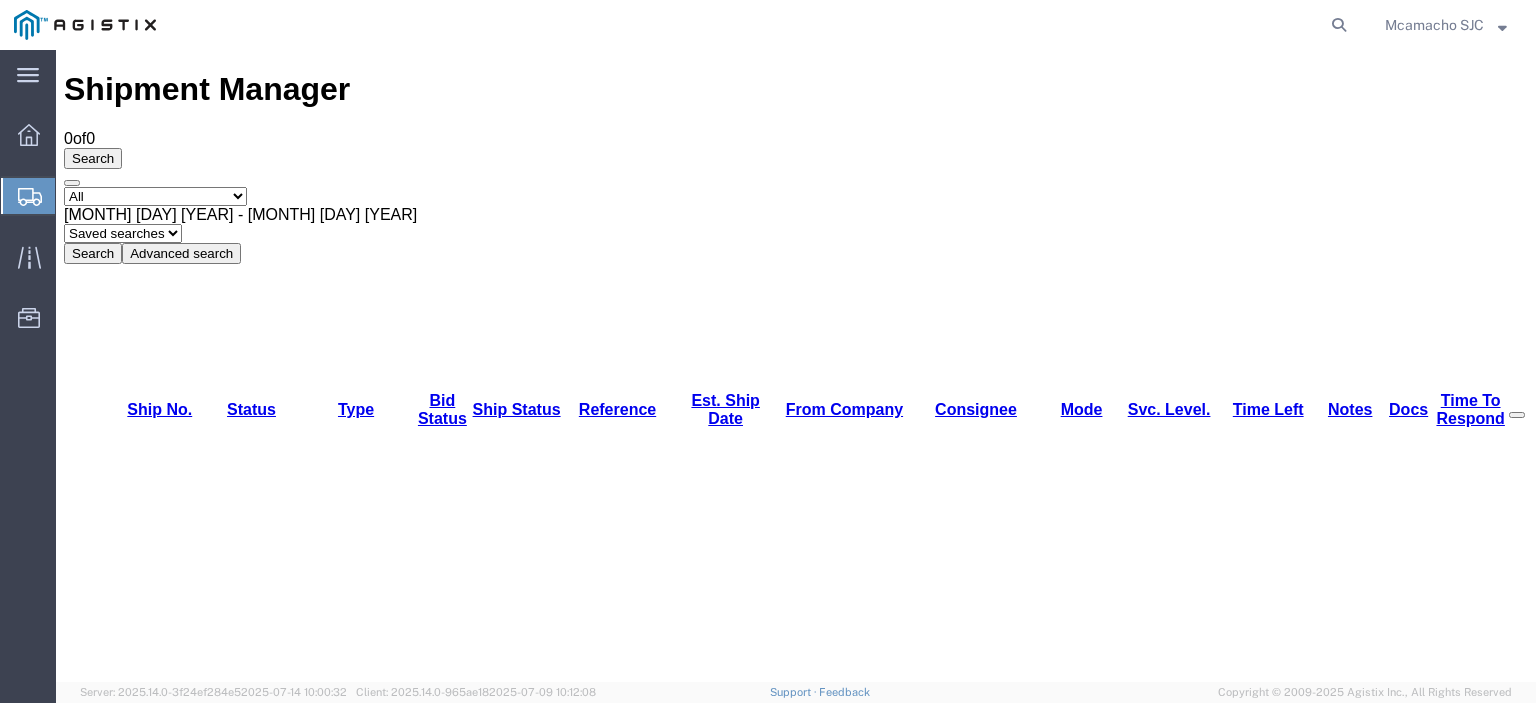 click on "Select status
Active (AC, O, P) All Approved Awaiting Confirmation (AC) Booked Canceled Closed Delivered Denied Expired Ignored Lost On Hold Open (O) Partial Delivery Pending (P) Shipped Withdrawn" at bounding box center [155, 196] 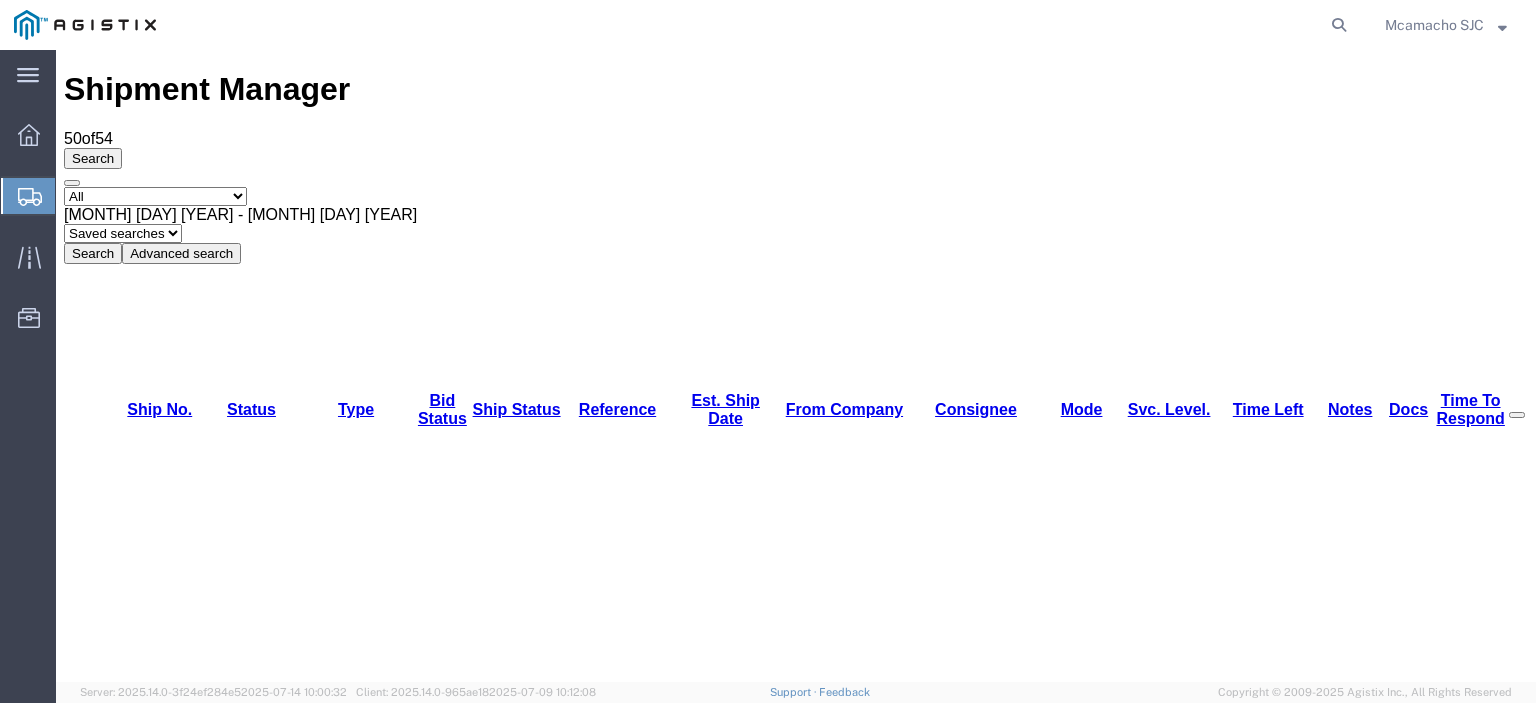 click on "56199092" at bounding box center [140, 1148] 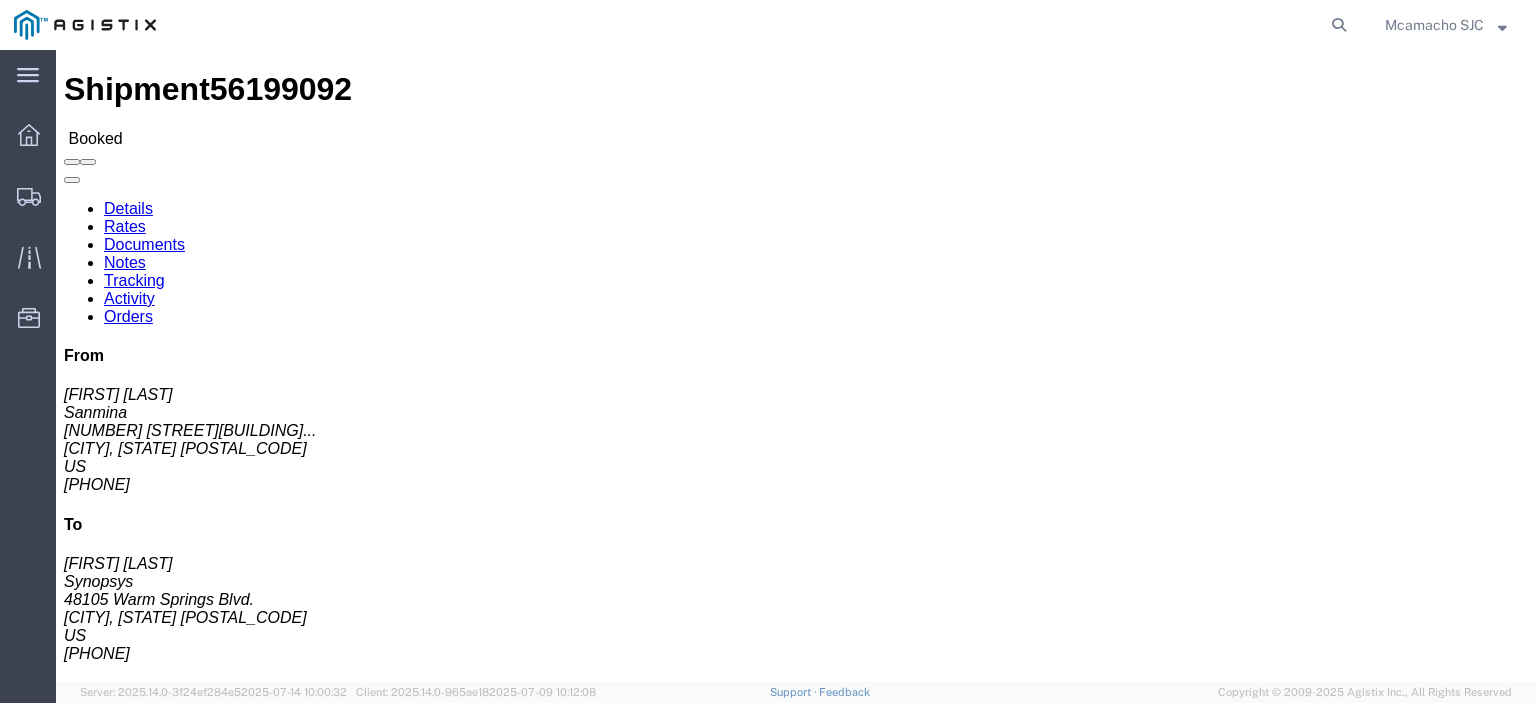 click on "Tracking" 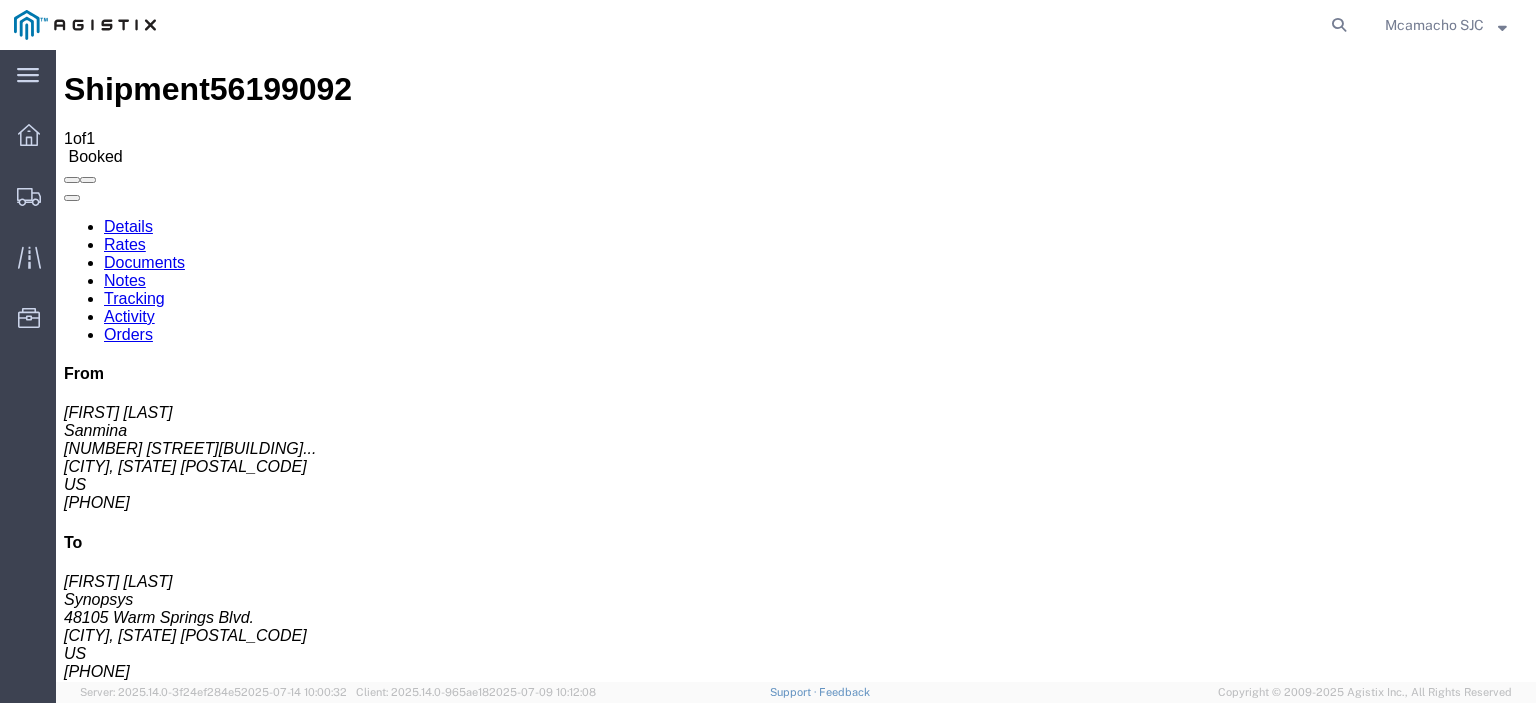 click on "Add New Tracking" at bounding box center [229, 1173] 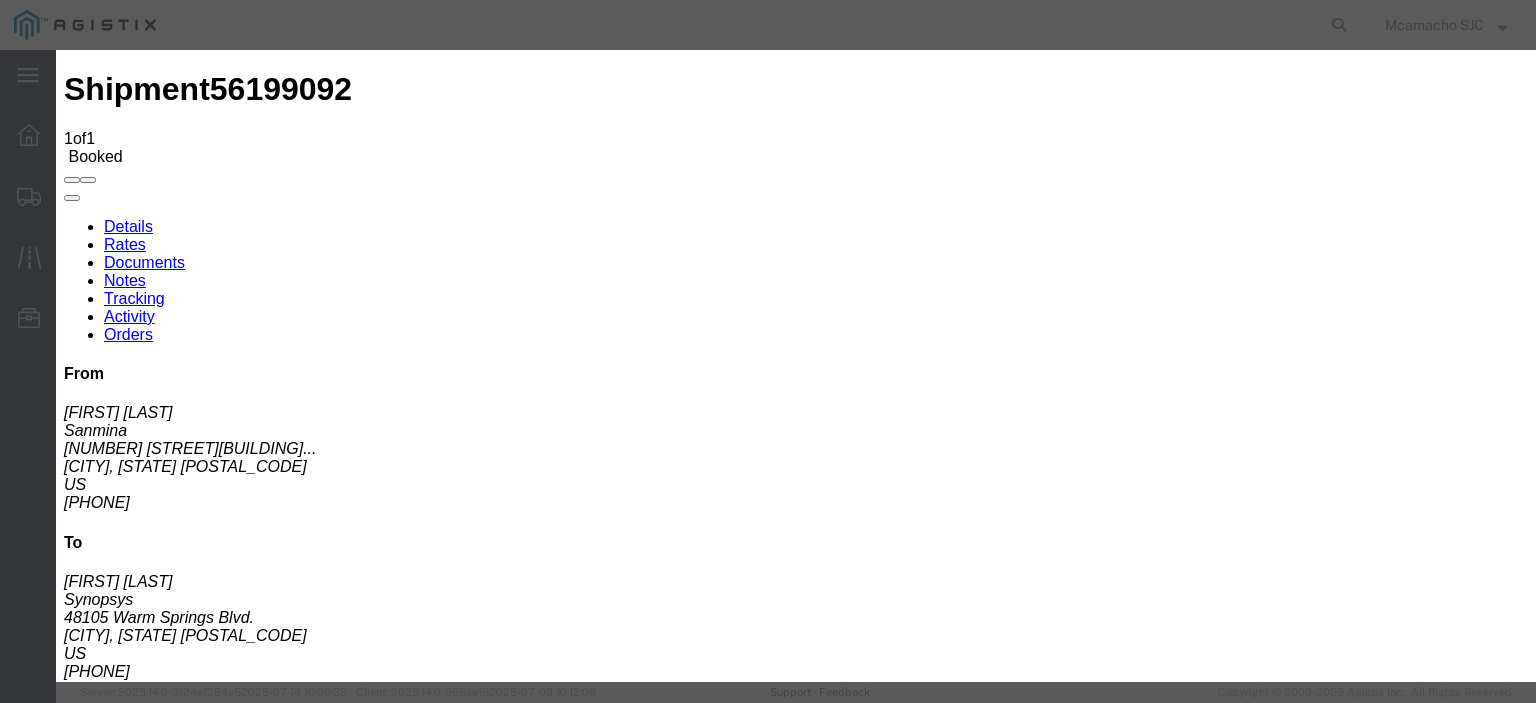 type on "07/15/2025" 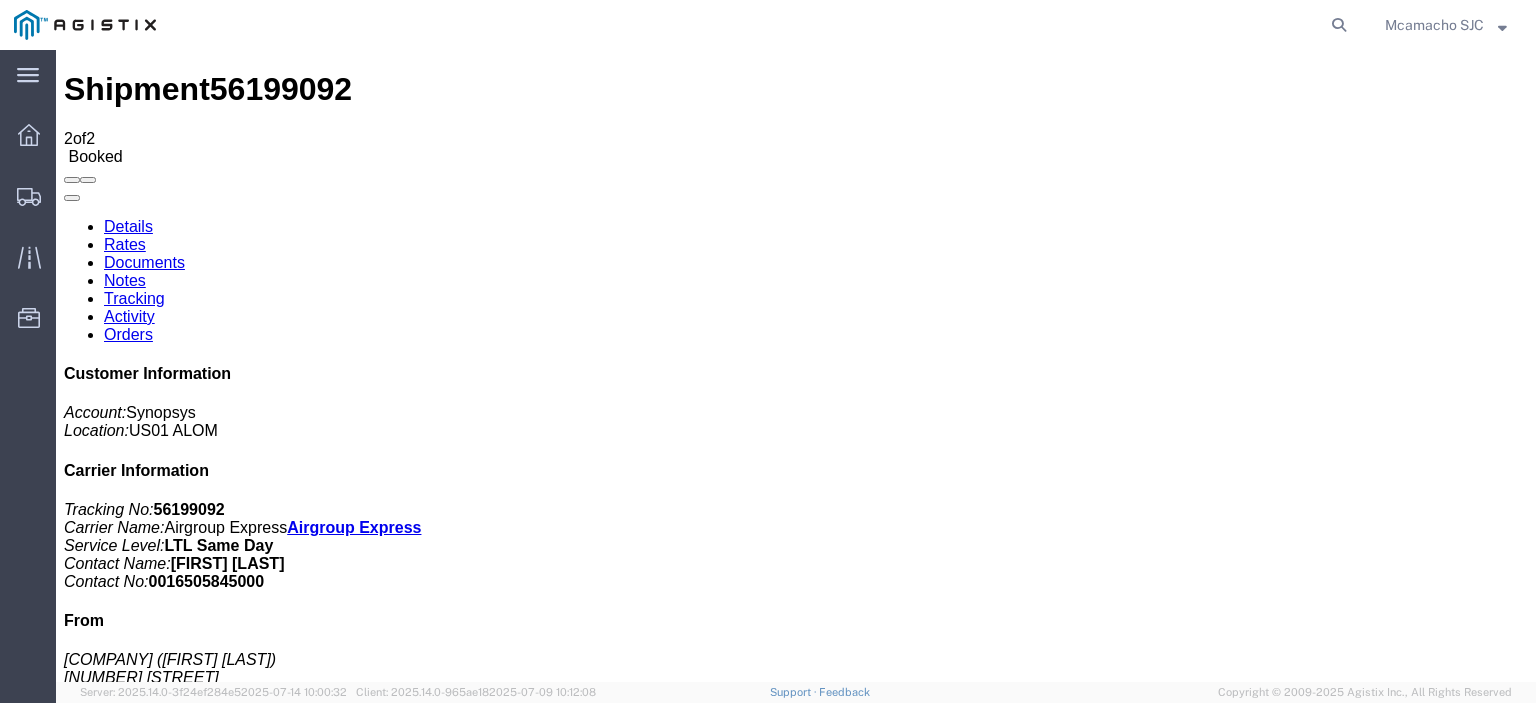 click on "Documents" at bounding box center [144, 262] 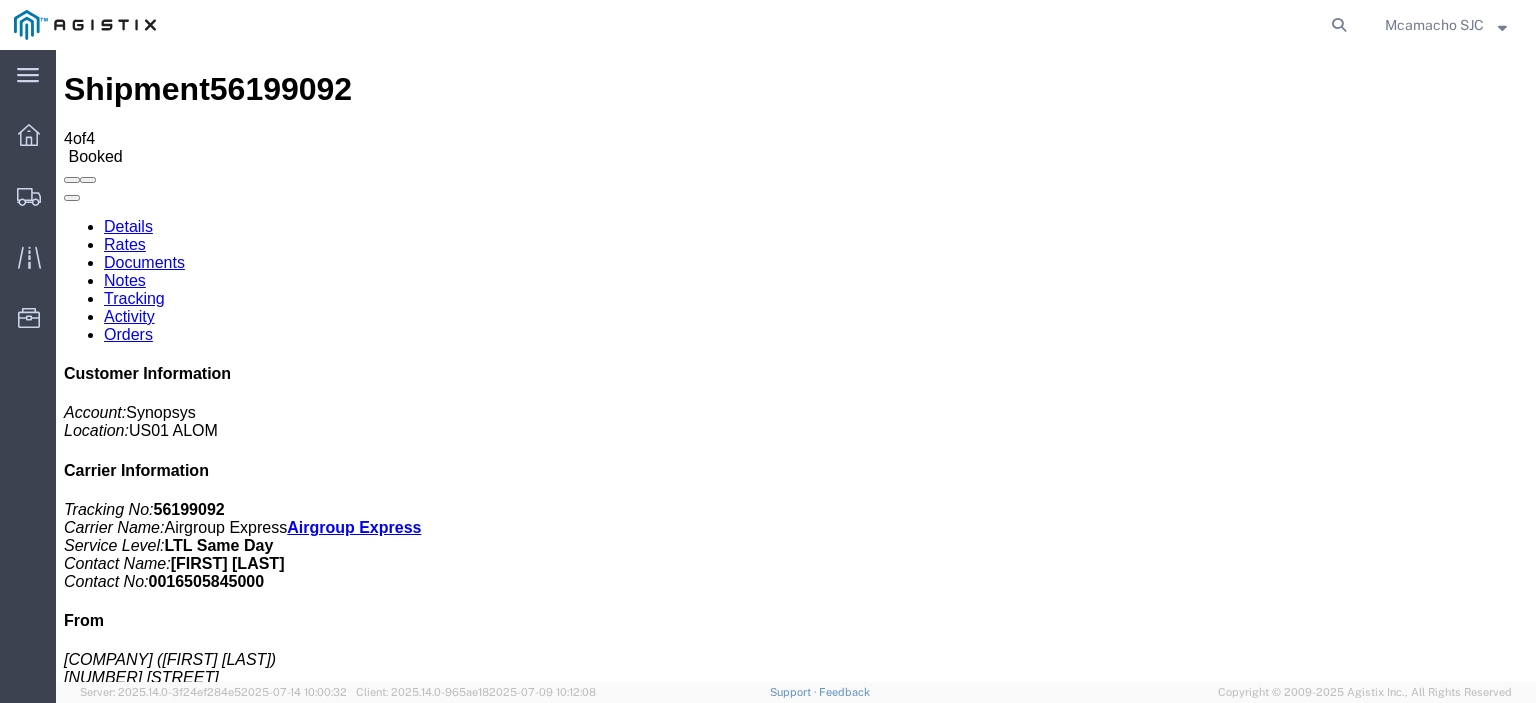 click on "Attach Documents" at bounding box center (126, 1153) 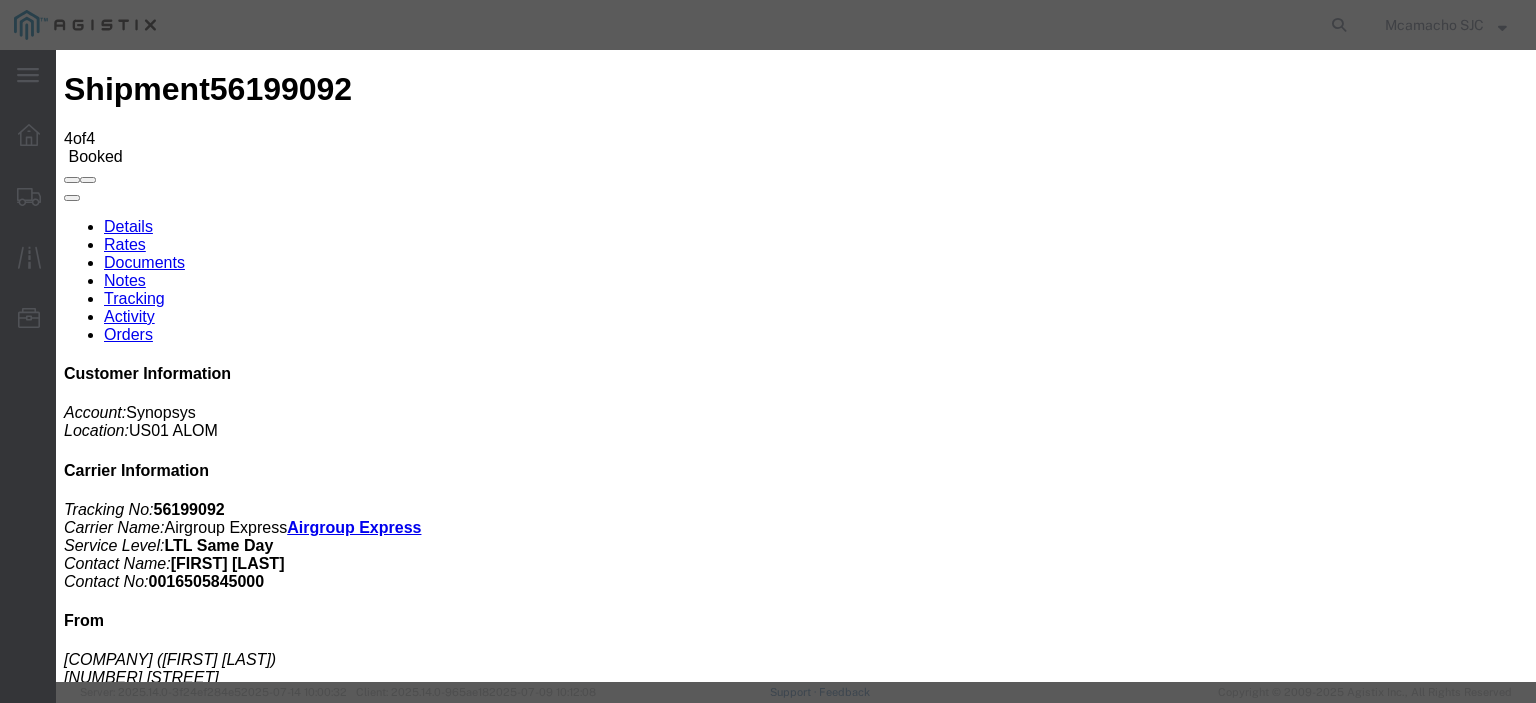 click on "Browse" at bounding box center [94, 1874] 